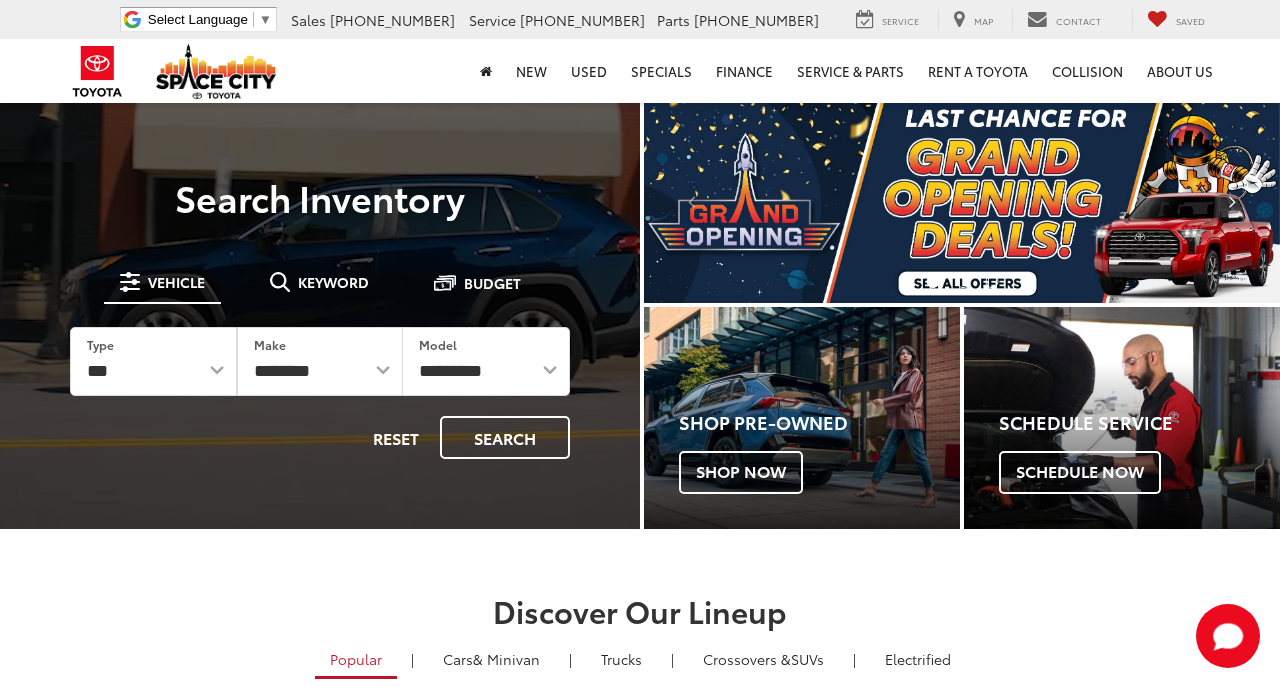 scroll, scrollTop: 0, scrollLeft: 0, axis: both 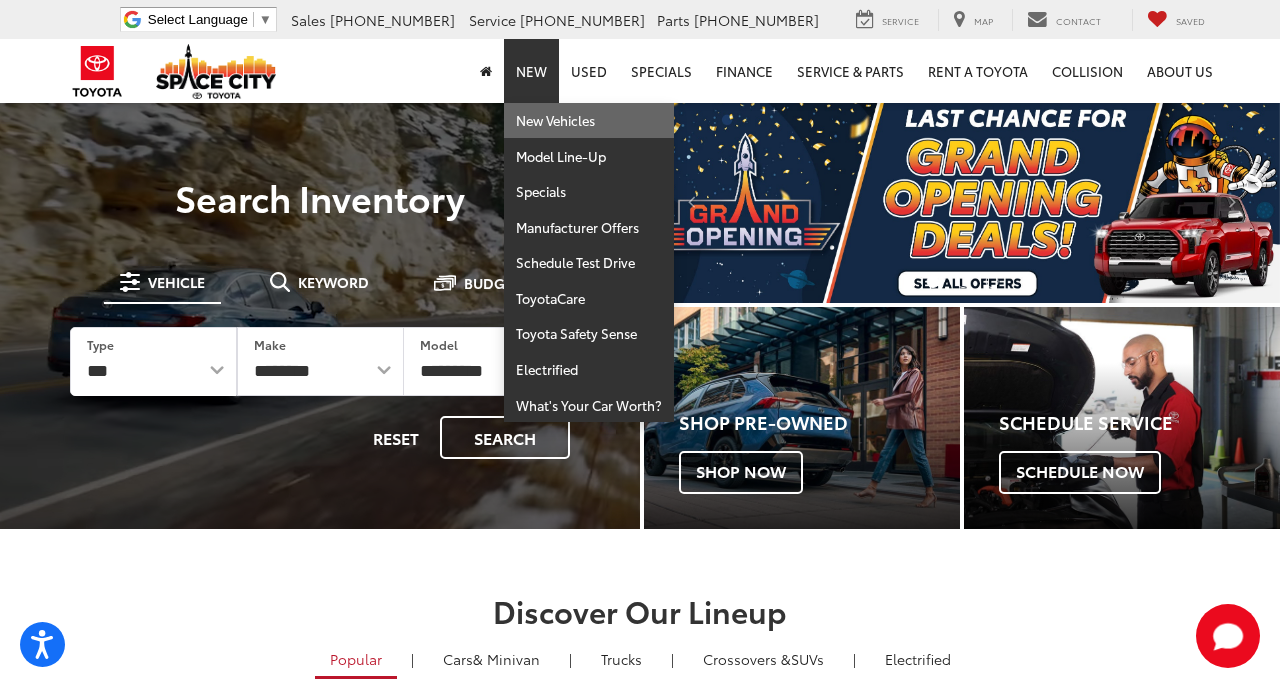 click on "New Vehicles" at bounding box center [589, 121] 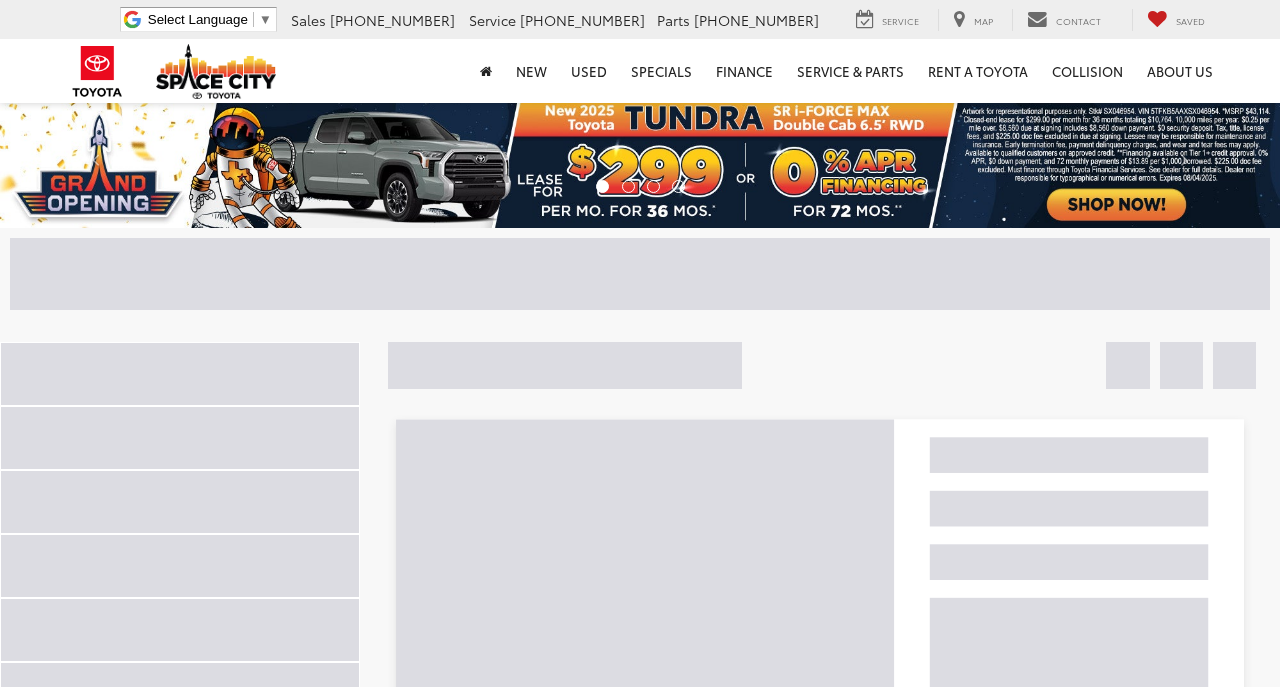 scroll, scrollTop: 0, scrollLeft: 0, axis: both 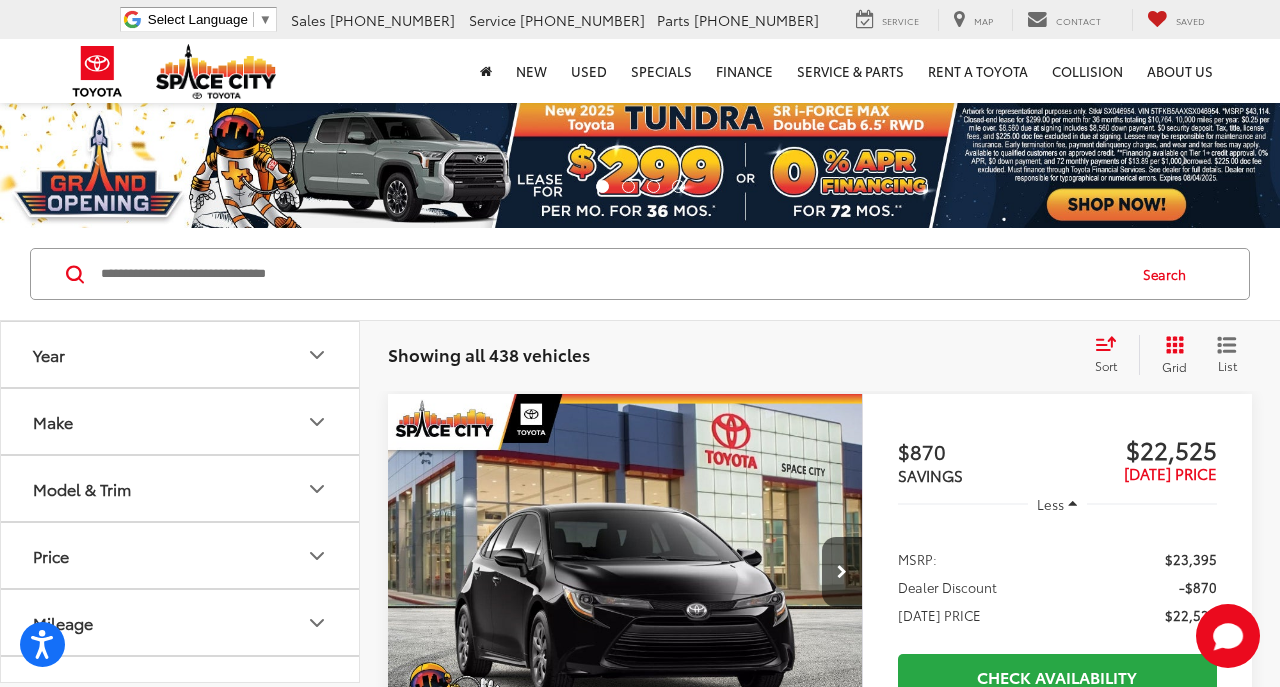 click 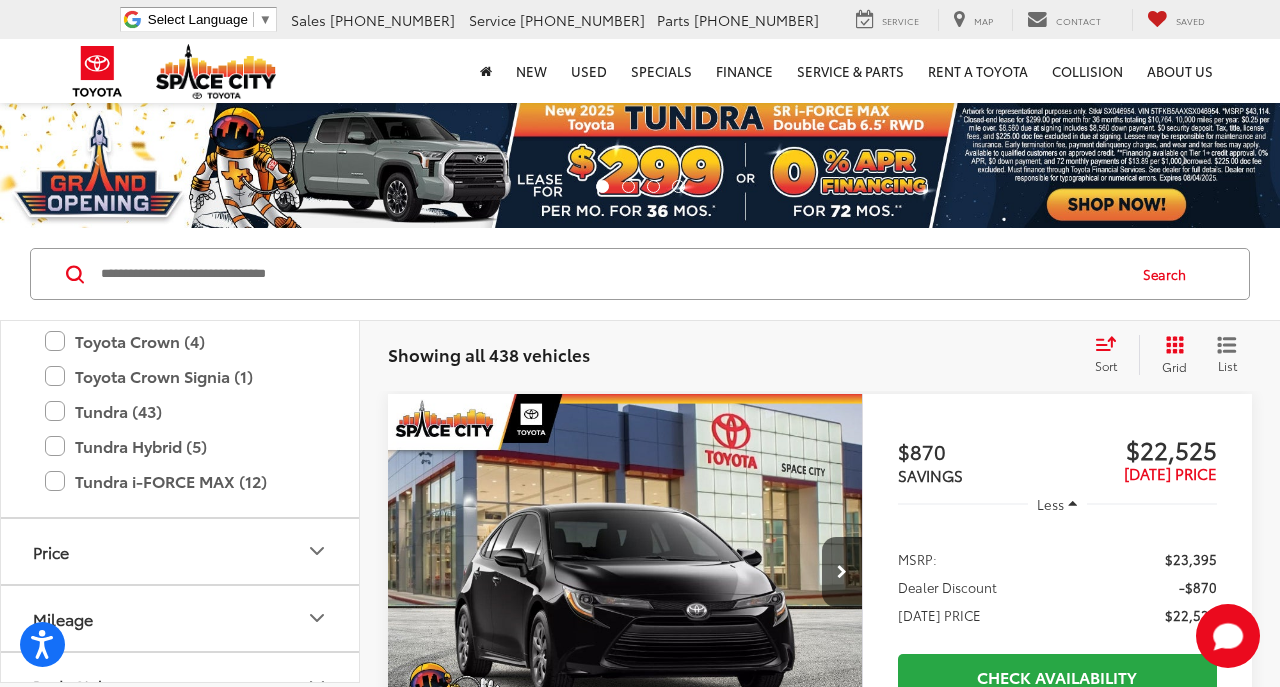 scroll, scrollTop: 1023, scrollLeft: 0, axis: vertical 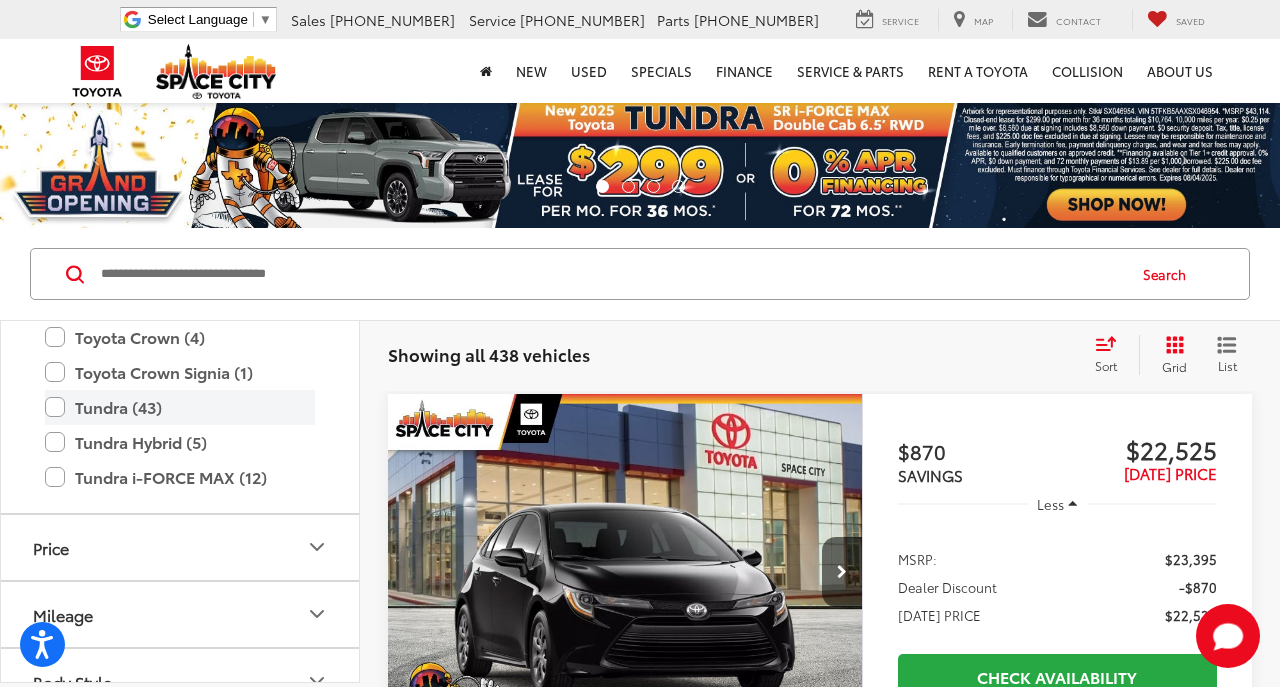 click on "Tundra (43)" at bounding box center [180, 407] 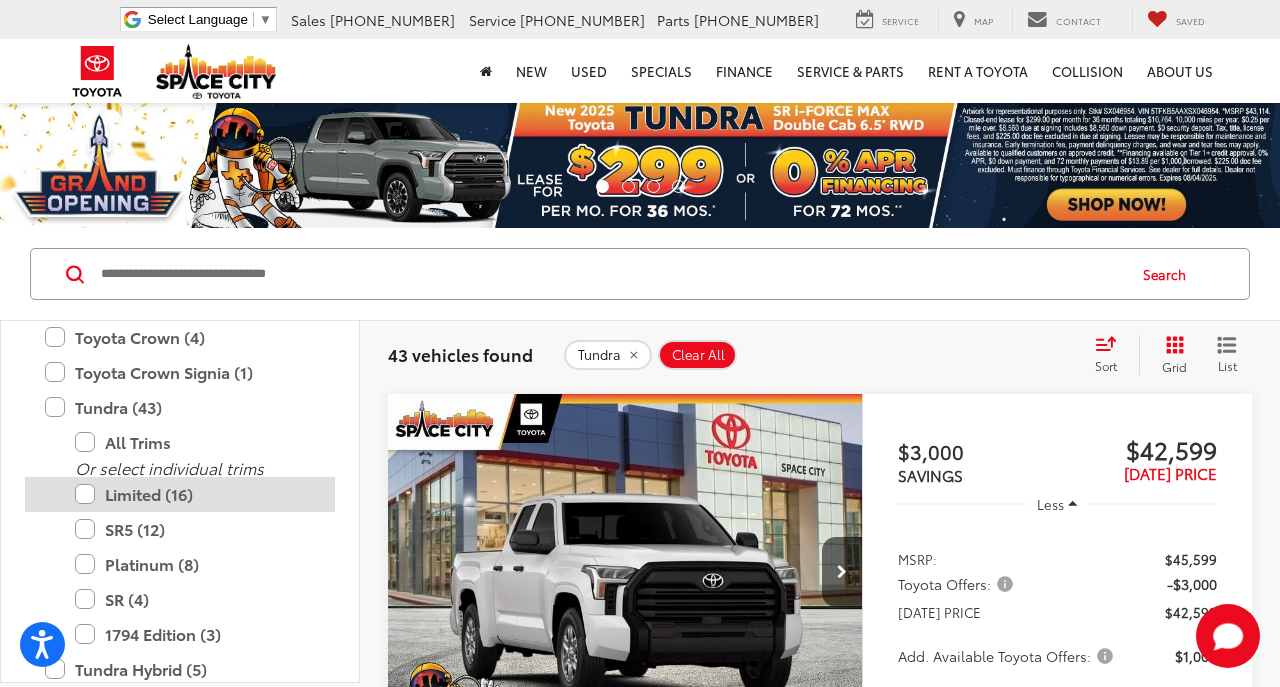 click on "Limited (16)" at bounding box center (195, 494) 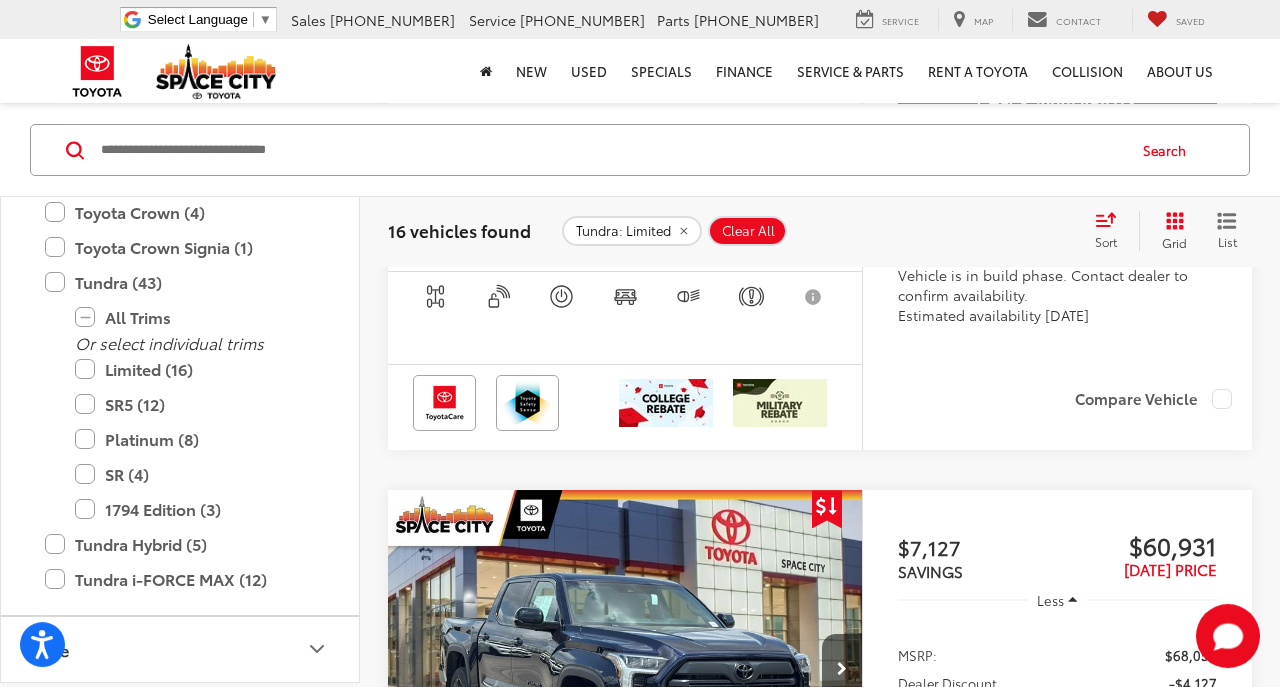 scroll, scrollTop: 5586, scrollLeft: 0, axis: vertical 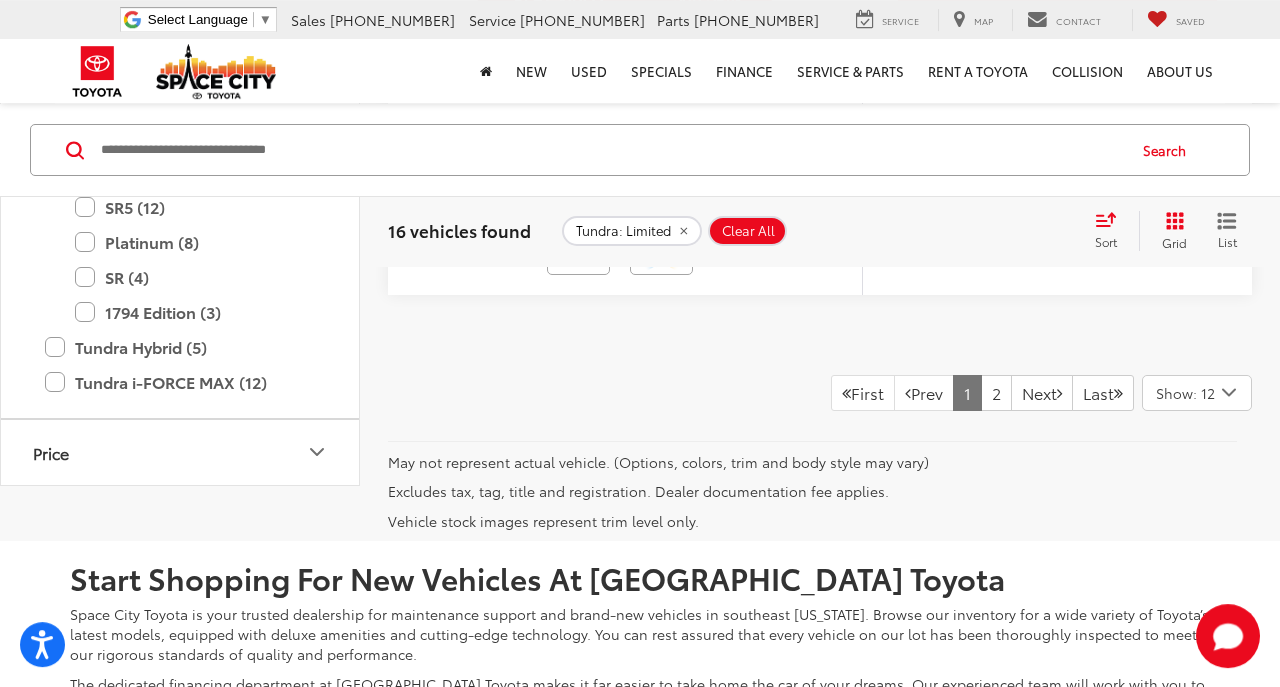 click at bounding box center (625, -214) 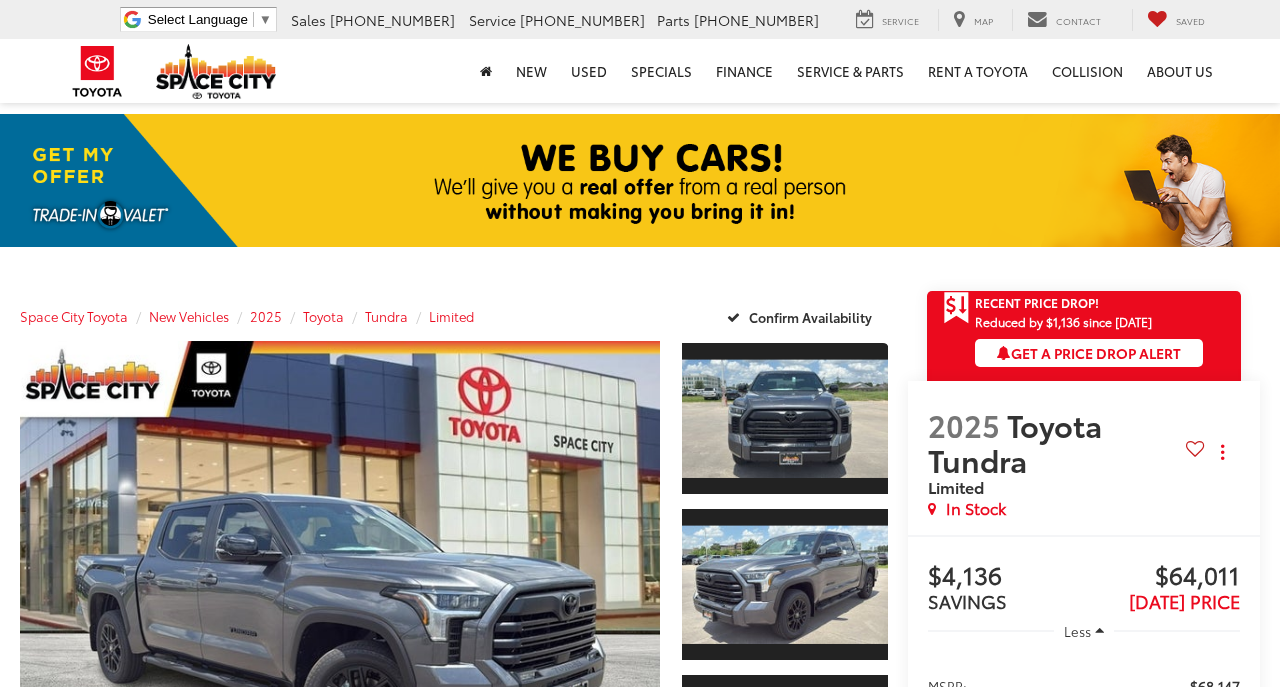 scroll, scrollTop: 0, scrollLeft: 0, axis: both 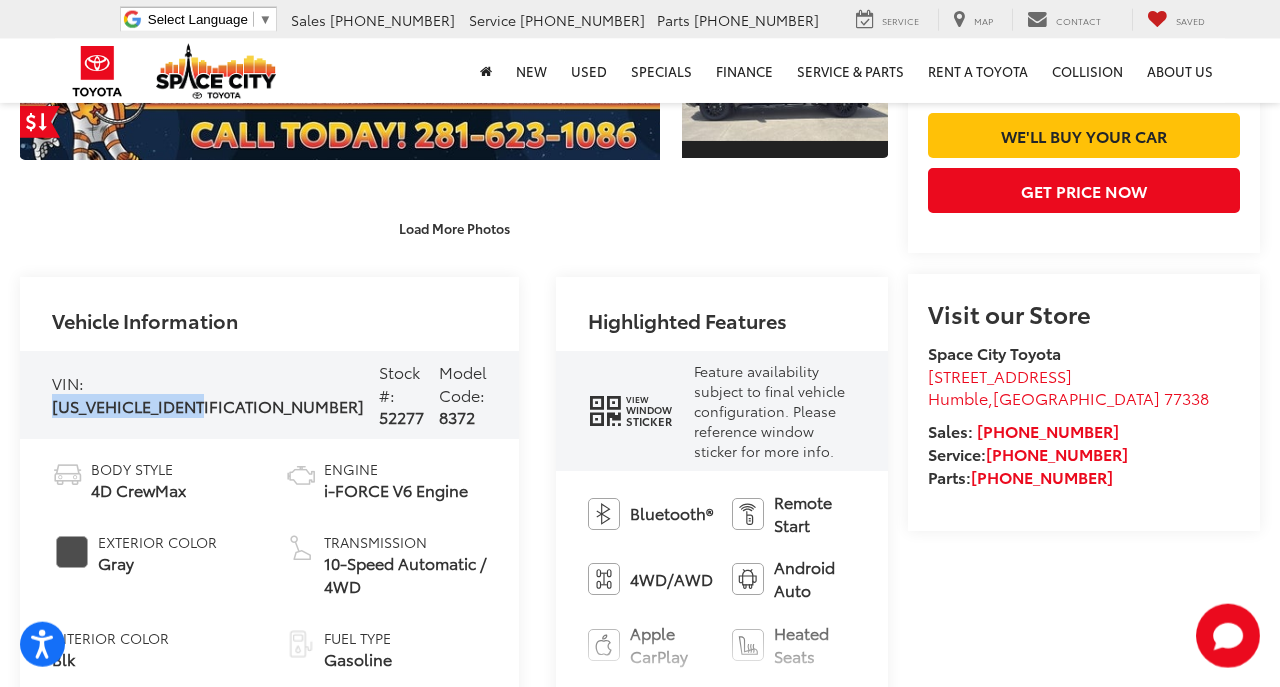 drag, startPoint x: 223, startPoint y: 406, endPoint x: 53, endPoint y: 404, distance: 170.01176 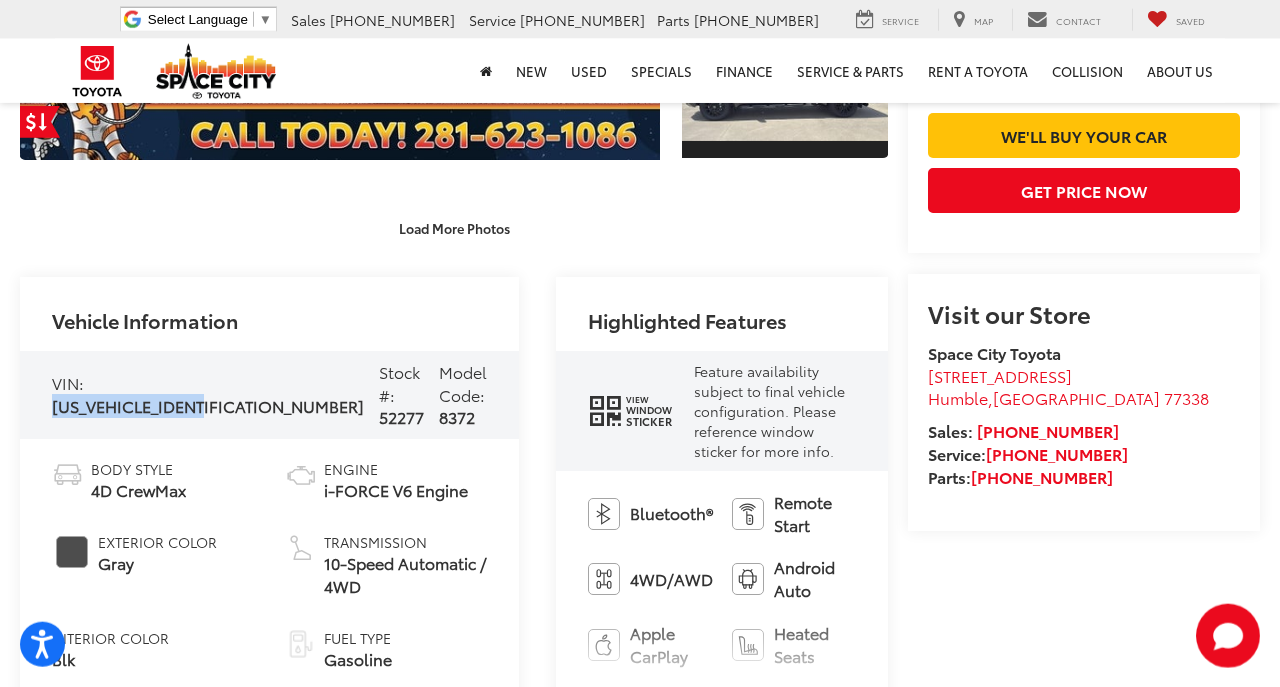 copy on "[US_VEHICLE_IDENTIFICATION_NUMBER]" 